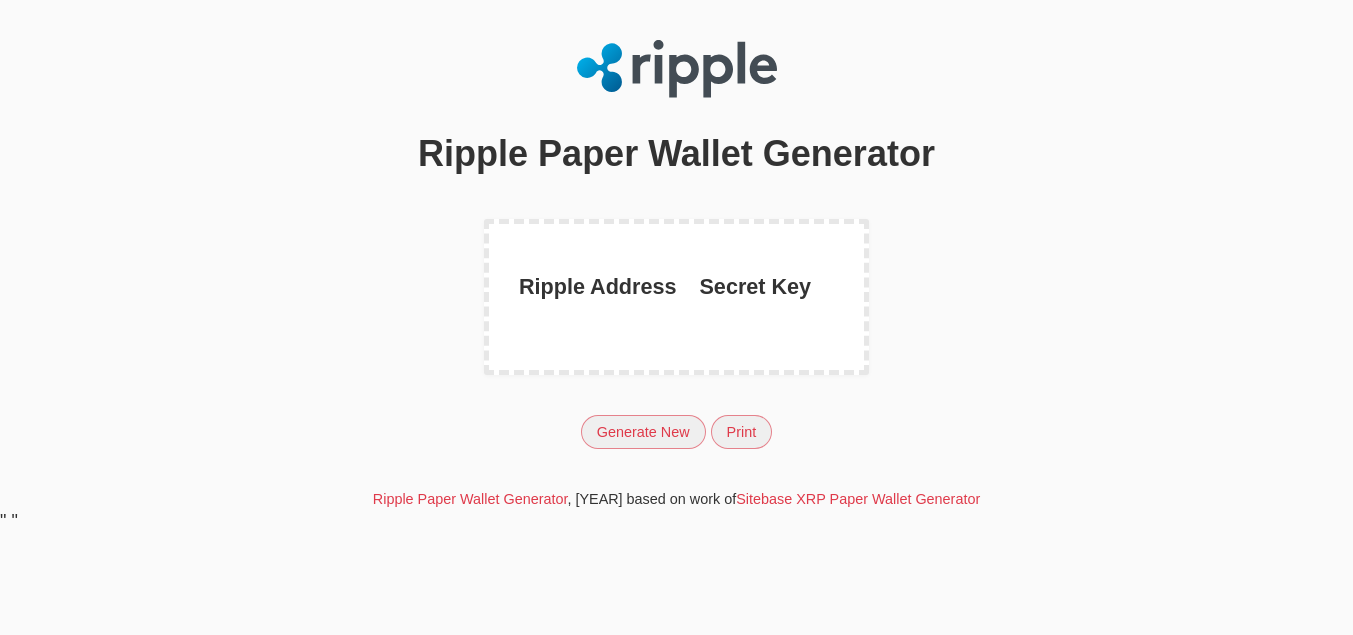 scroll, scrollTop: 0, scrollLeft: 0, axis: both 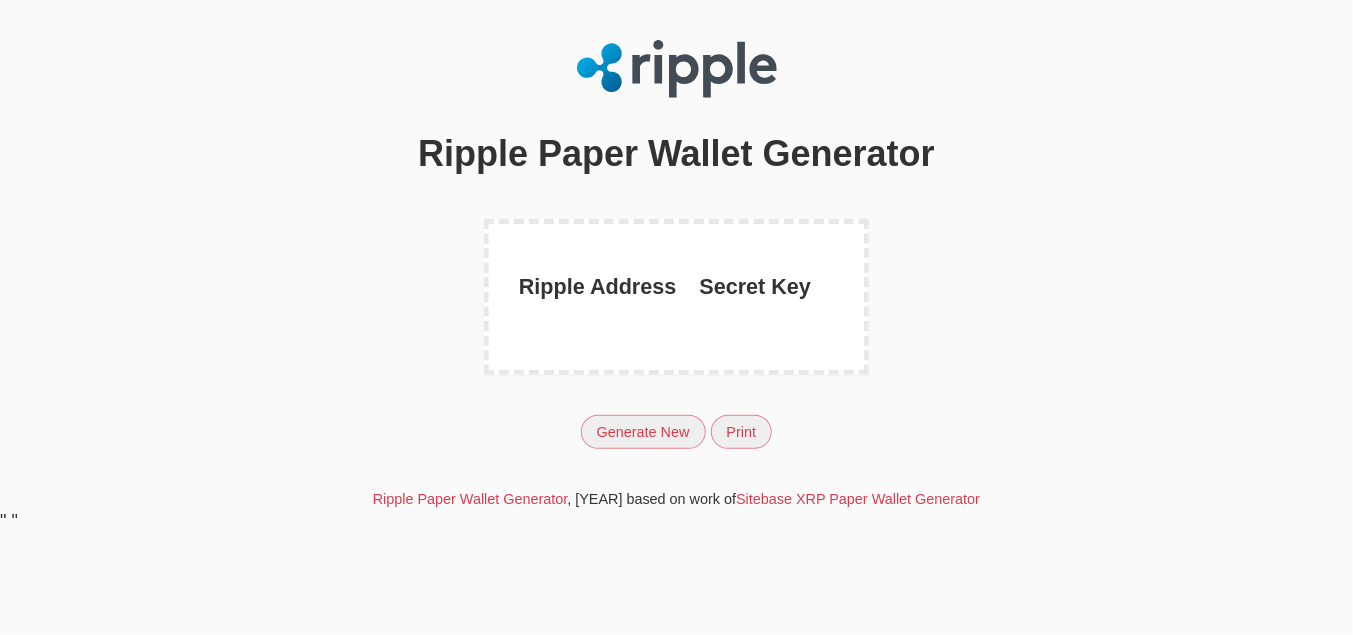 drag, startPoint x: 663, startPoint y: 397, endPoint x: 656, endPoint y: 417, distance: 21.189621 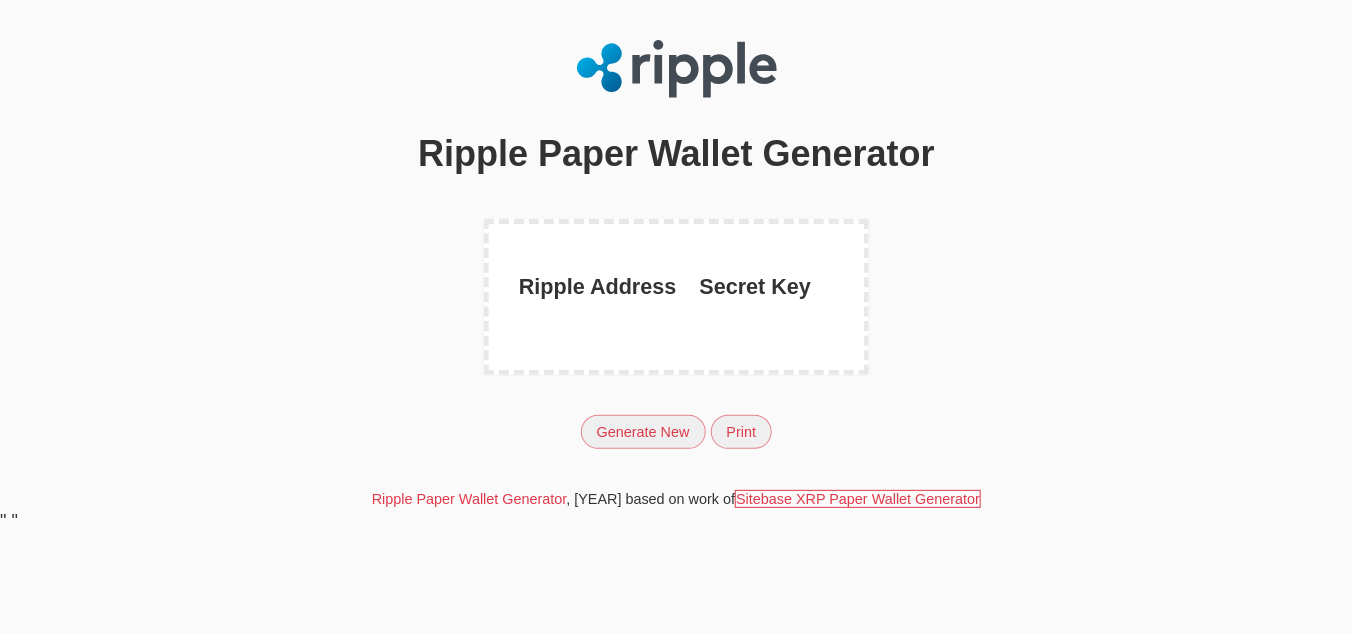 click on "Sitebase XRP Paper Wallet Generator" at bounding box center (858, 499) 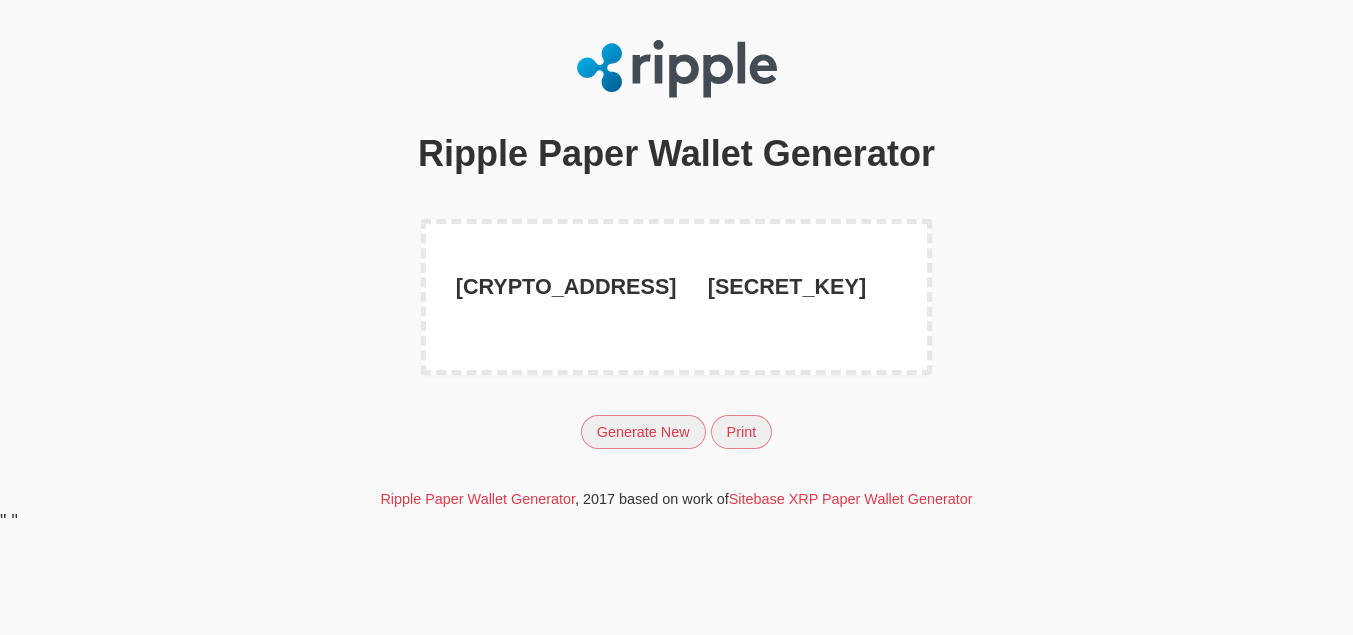 scroll, scrollTop: 0, scrollLeft: 0, axis: both 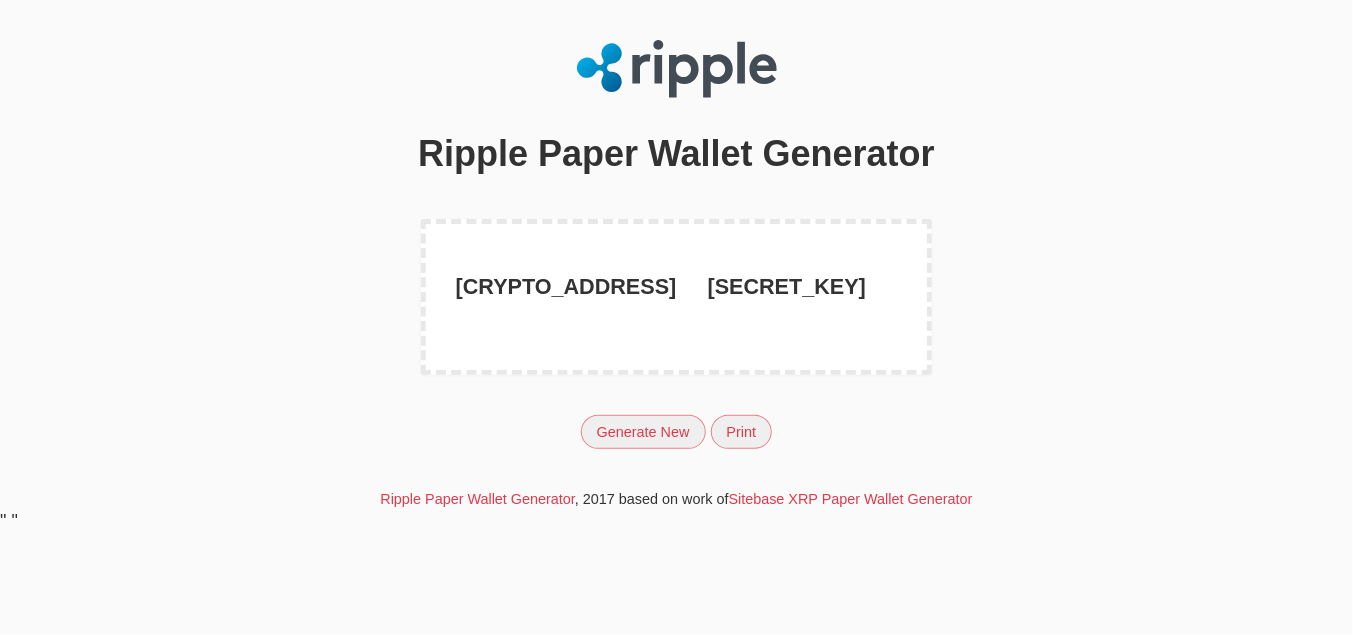 click on "Generate New" at bounding box center (643, 432) 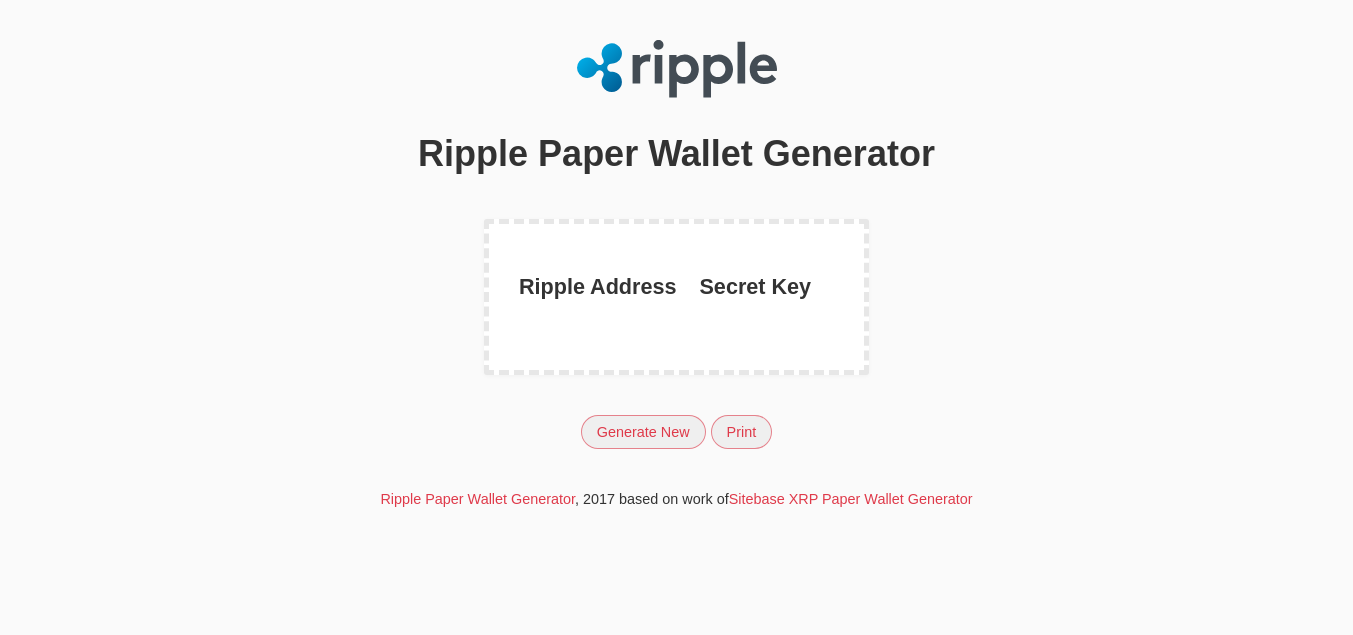 scroll, scrollTop: 0, scrollLeft: 0, axis: both 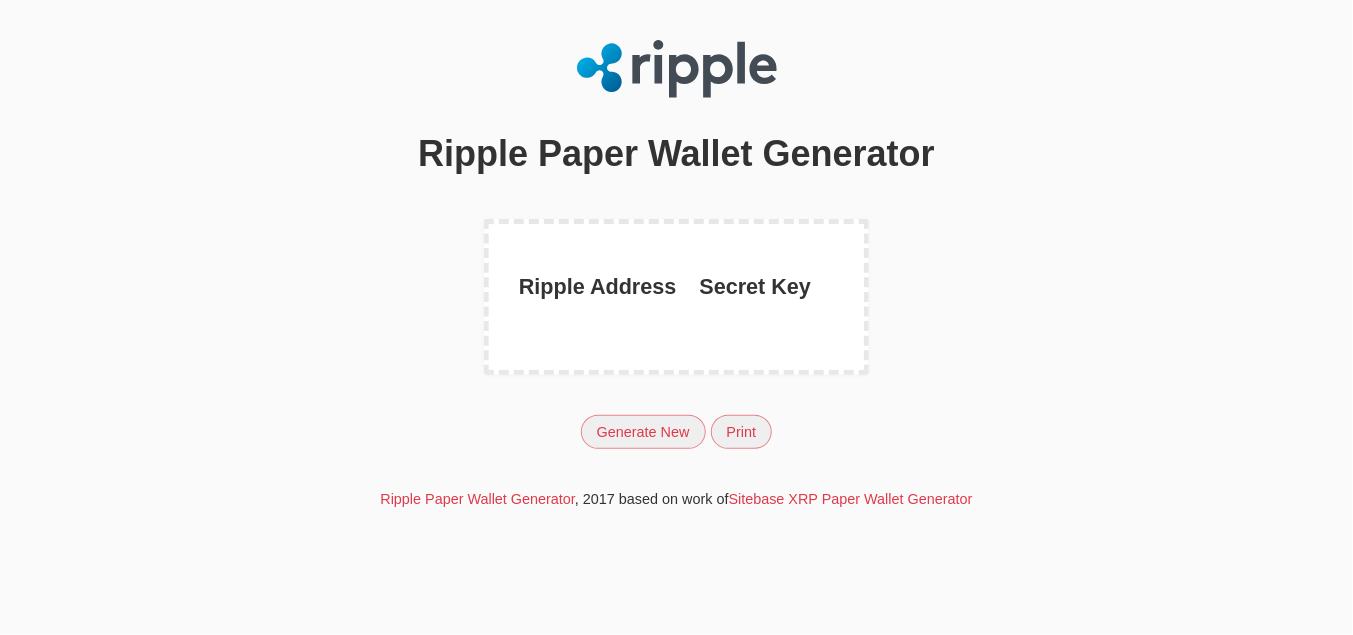 drag, startPoint x: 0, startPoint y: 0, endPoint x: 624, endPoint y: 434, distance: 760.08685 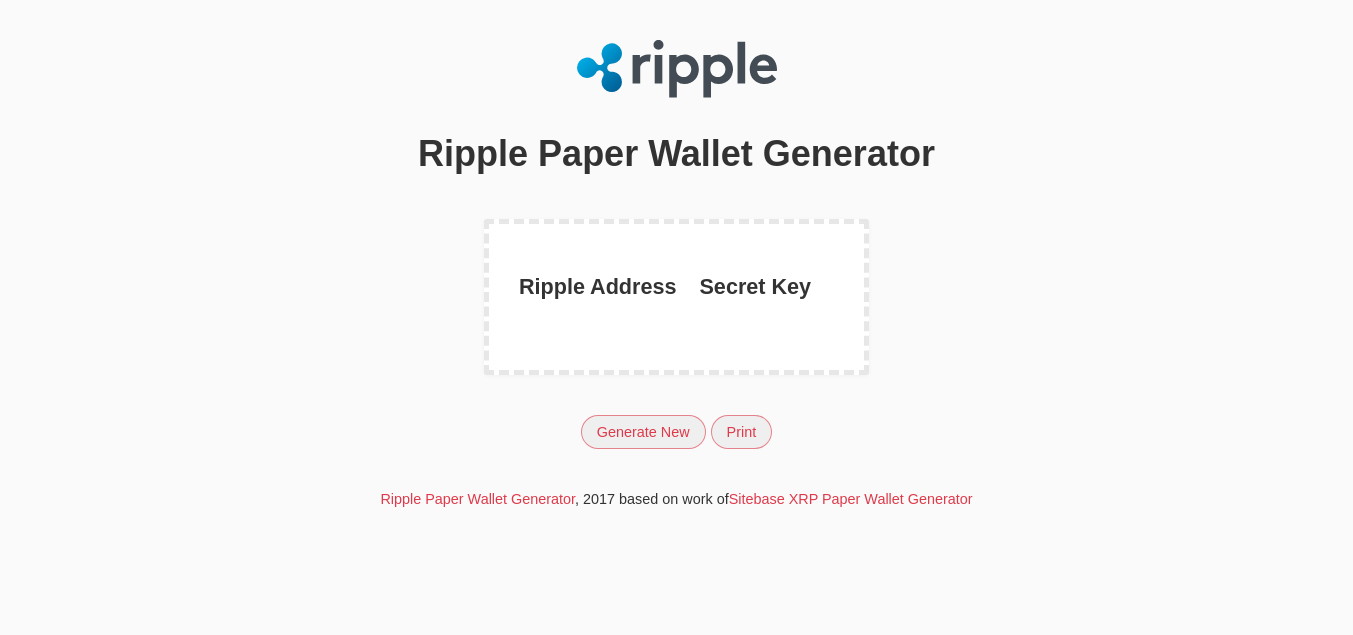 scroll, scrollTop: 0, scrollLeft: 0, axis: both 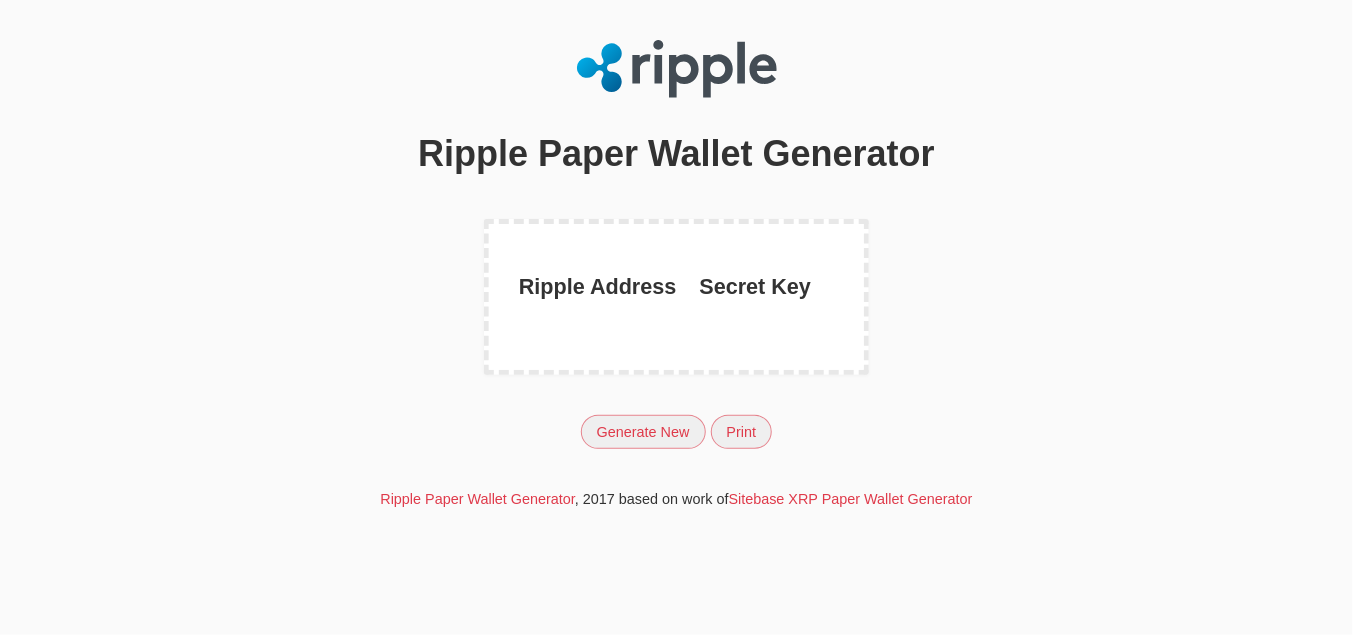 click on "Generate New" at bounding box center (643, 432) 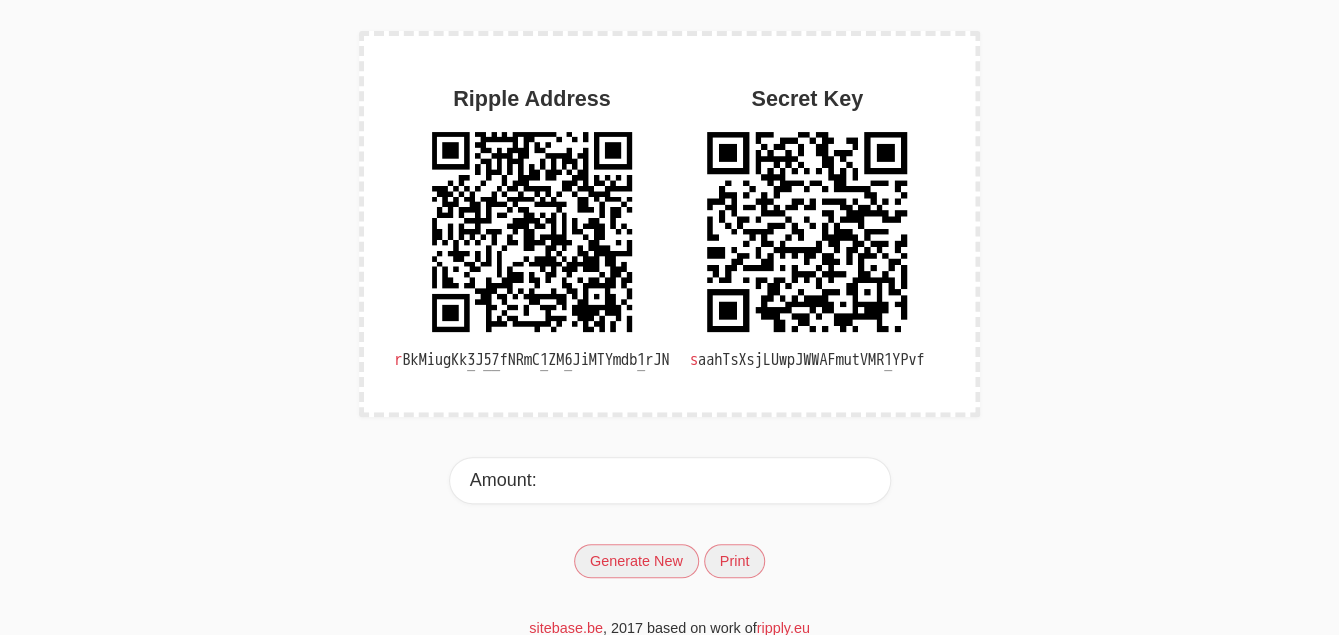 scroll, scrollTop: 119, scrollLeft: 0, axis: vertical 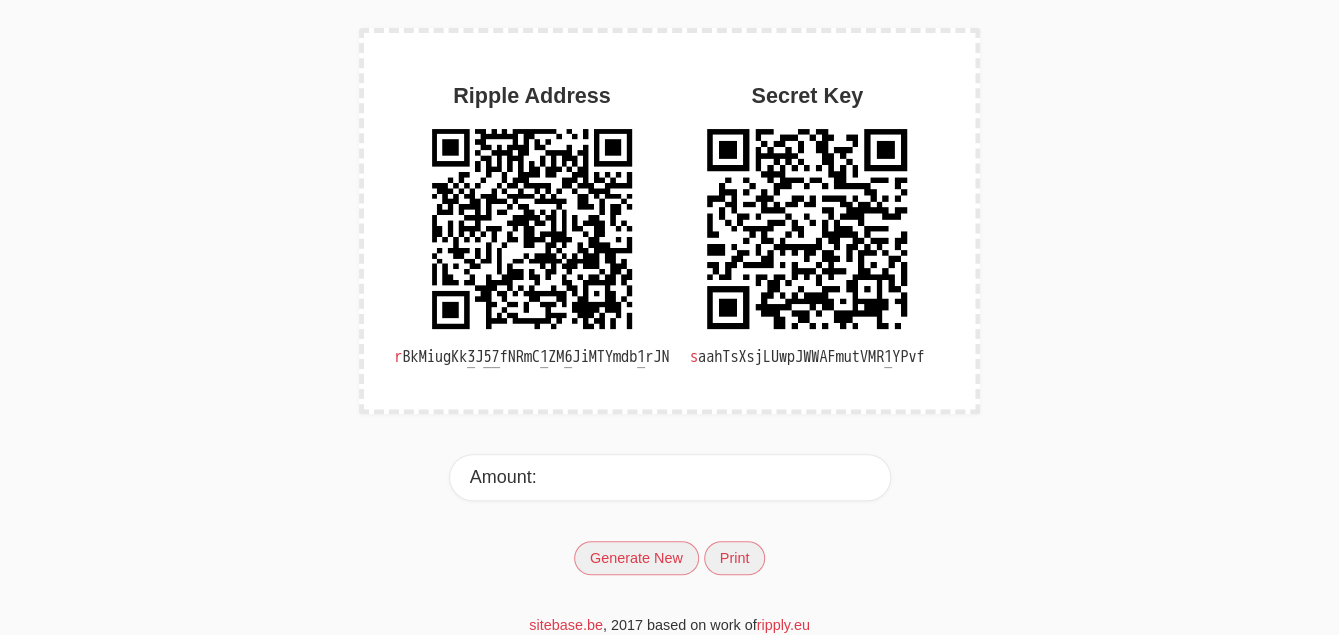 click on "Amount:" at bounding box center (670, 477) 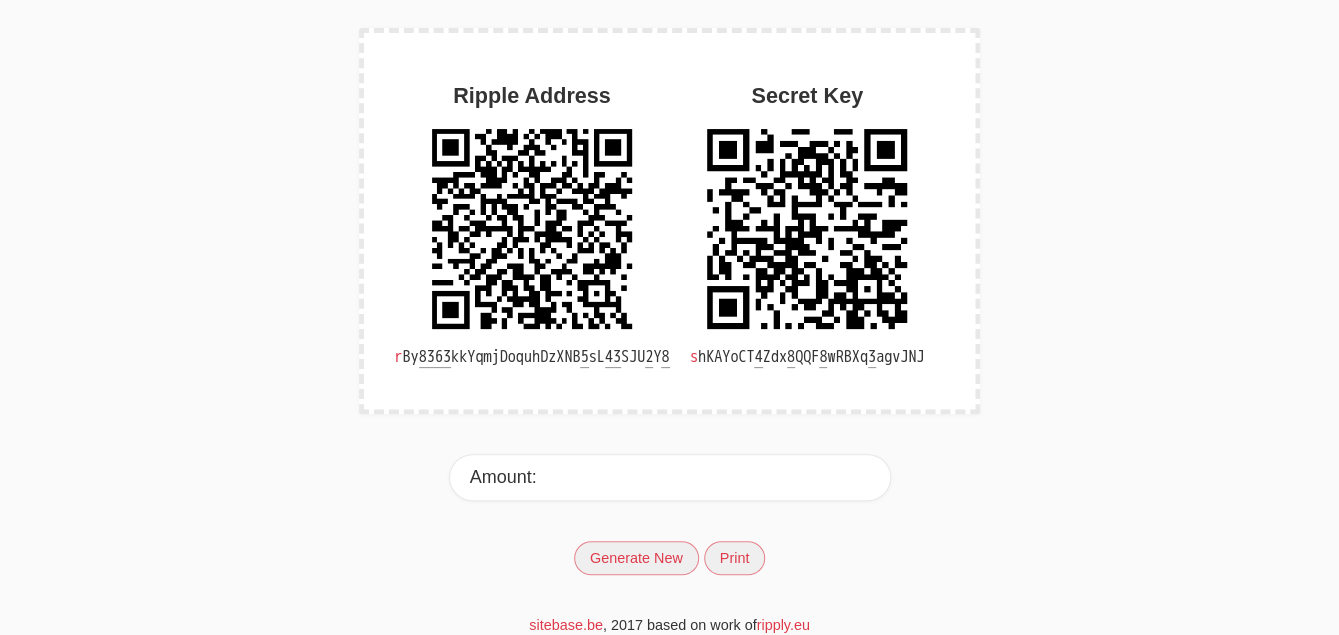 click at bounding box center [655, 477] 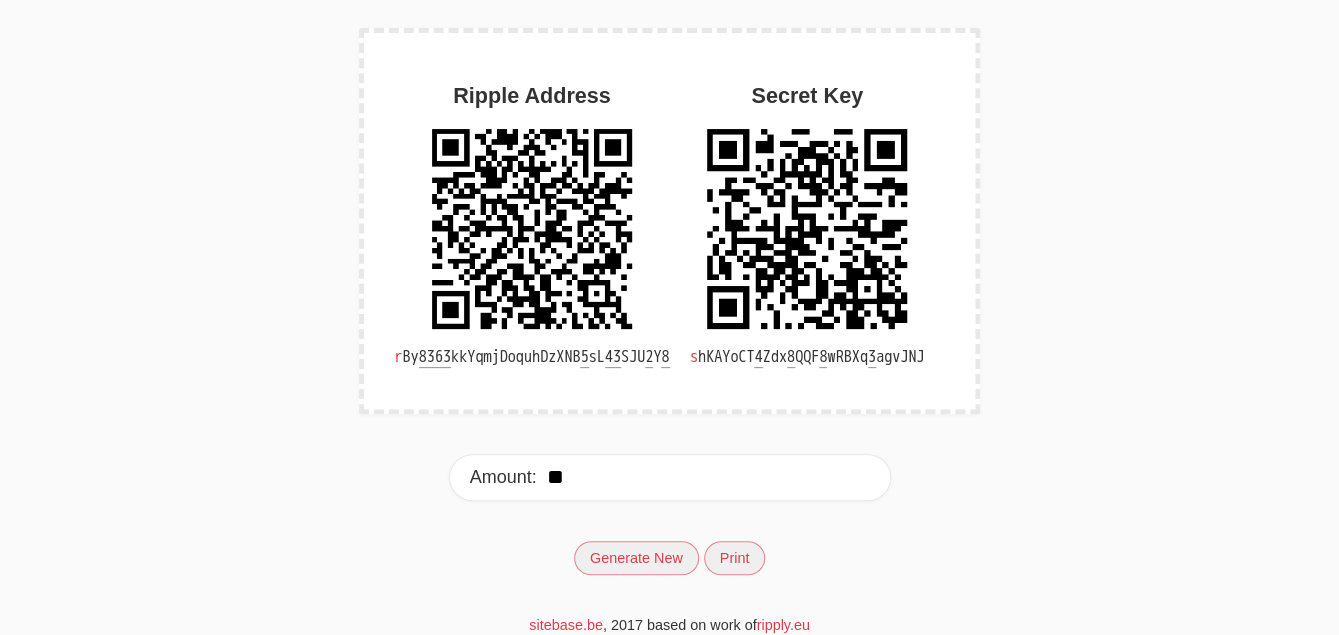 type on "**" 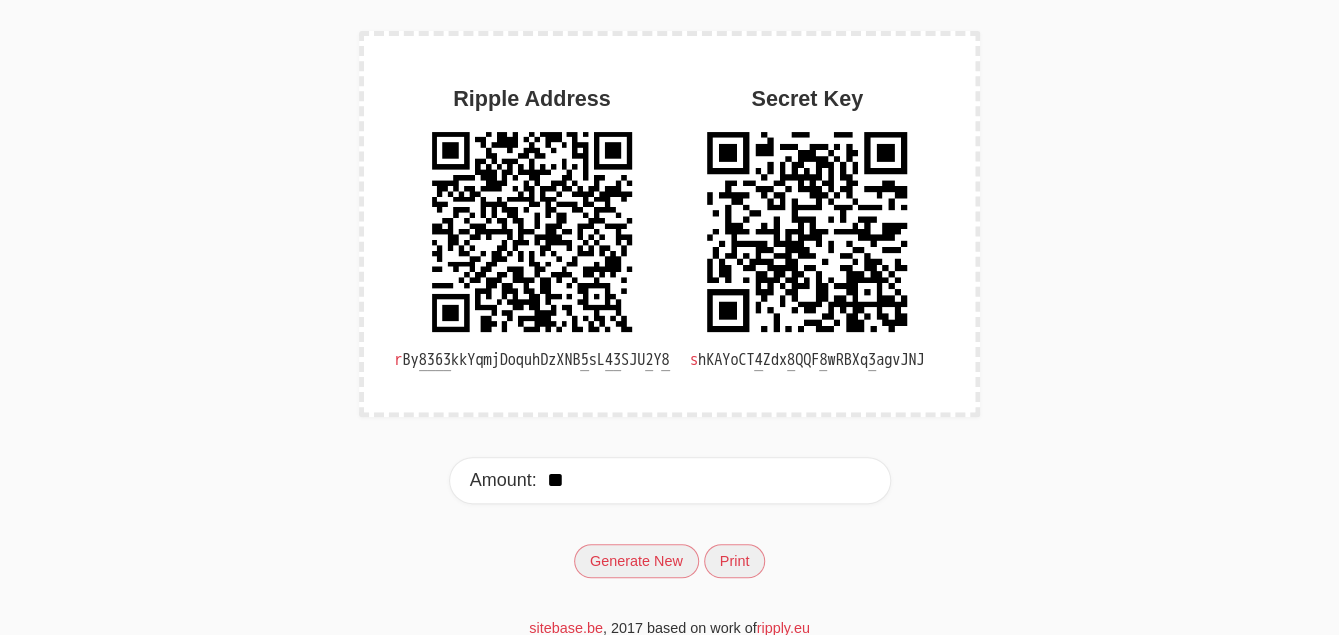 scroll, scrollTop: 119, scrollLeft: 0, axis: vertical 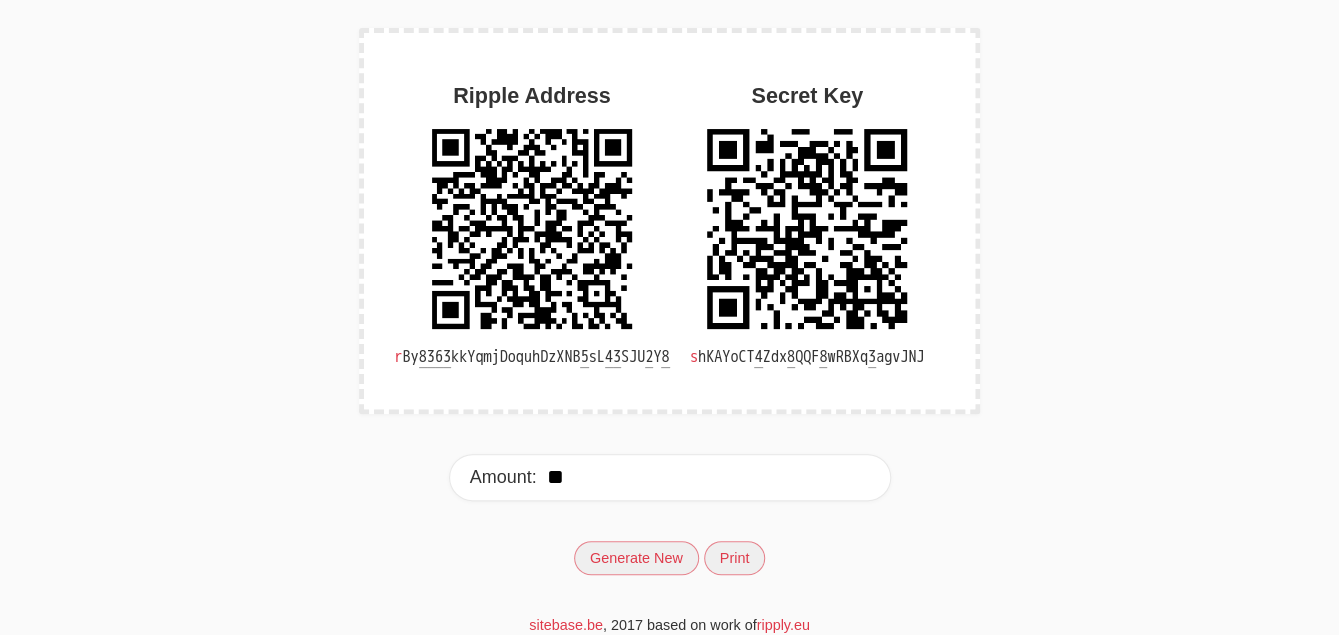 click on "Generate New" at bounding box center (636, 558) 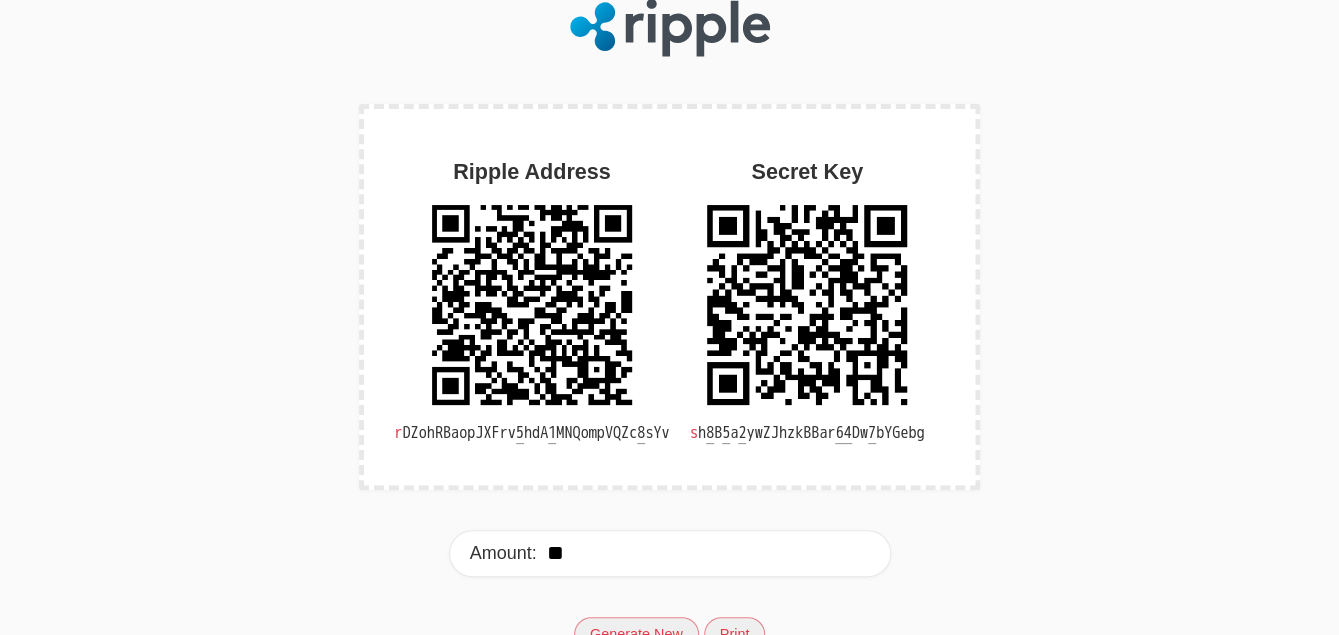 scroll, scrollTop: 0, scrollLeft: 0, axis: both 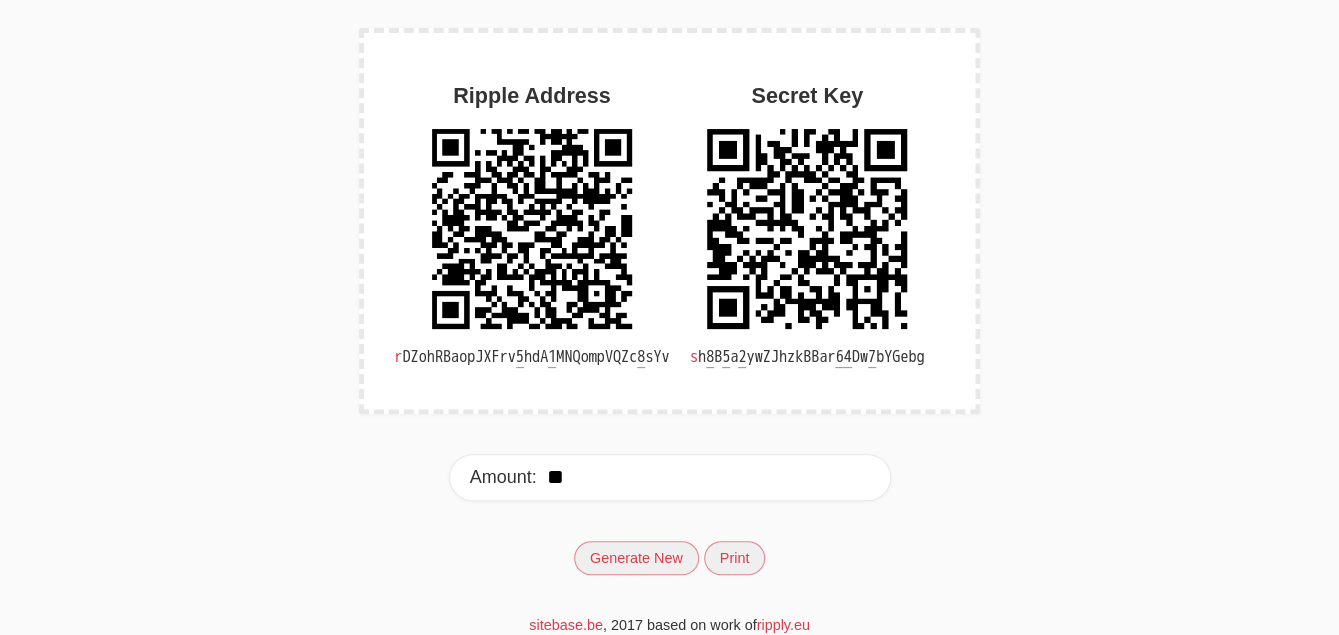 type 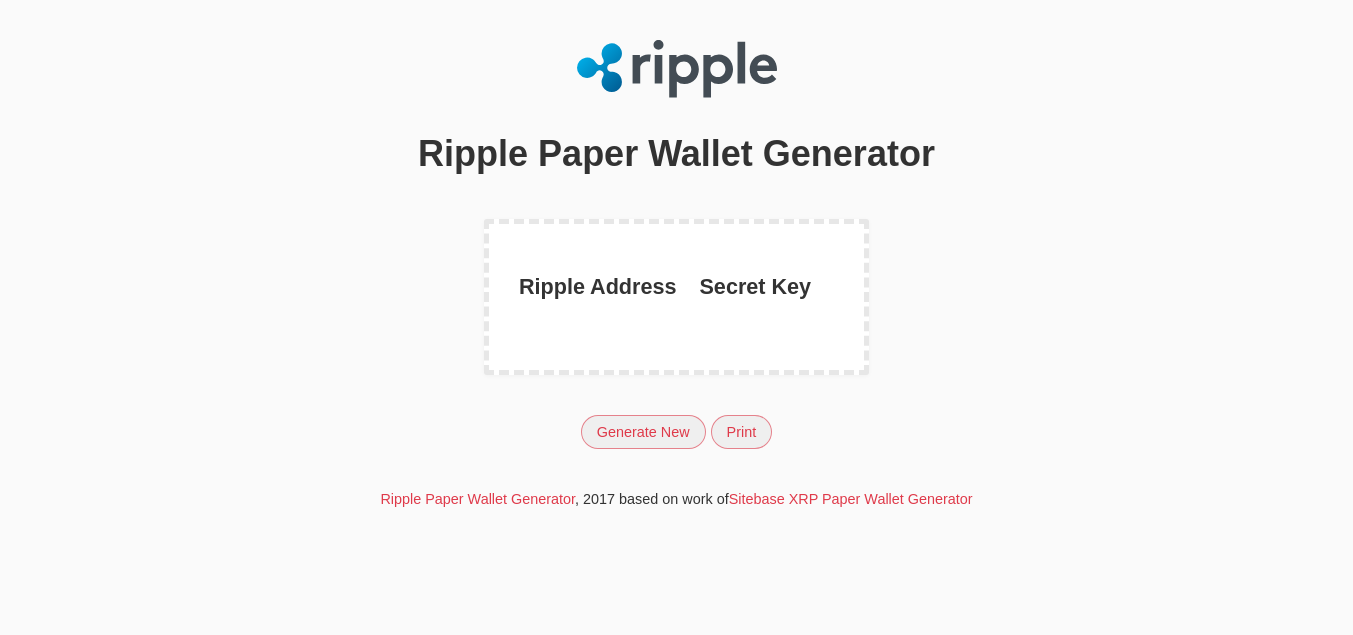 scroll, scrollTop: 0, scrollLeft: 0, axis: both 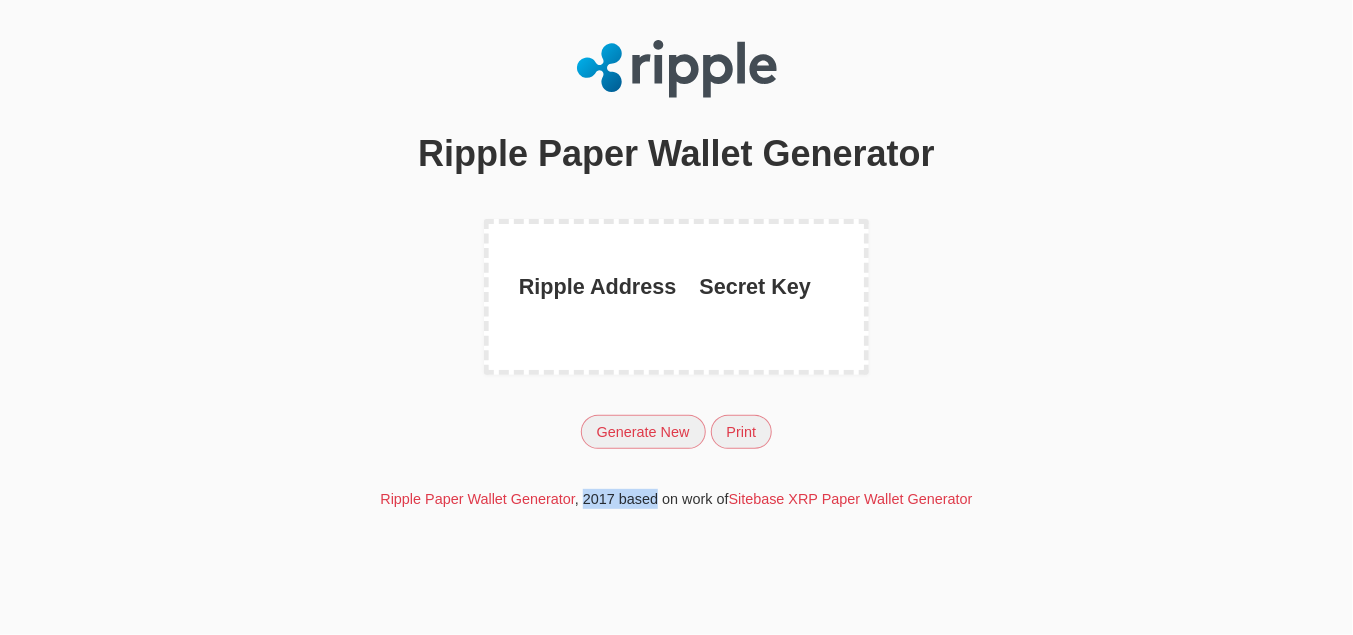 drag, startPoint x: 580, startPoint y: 497, endPoint x: 657, endPoint y: 499, distance: 77.02597 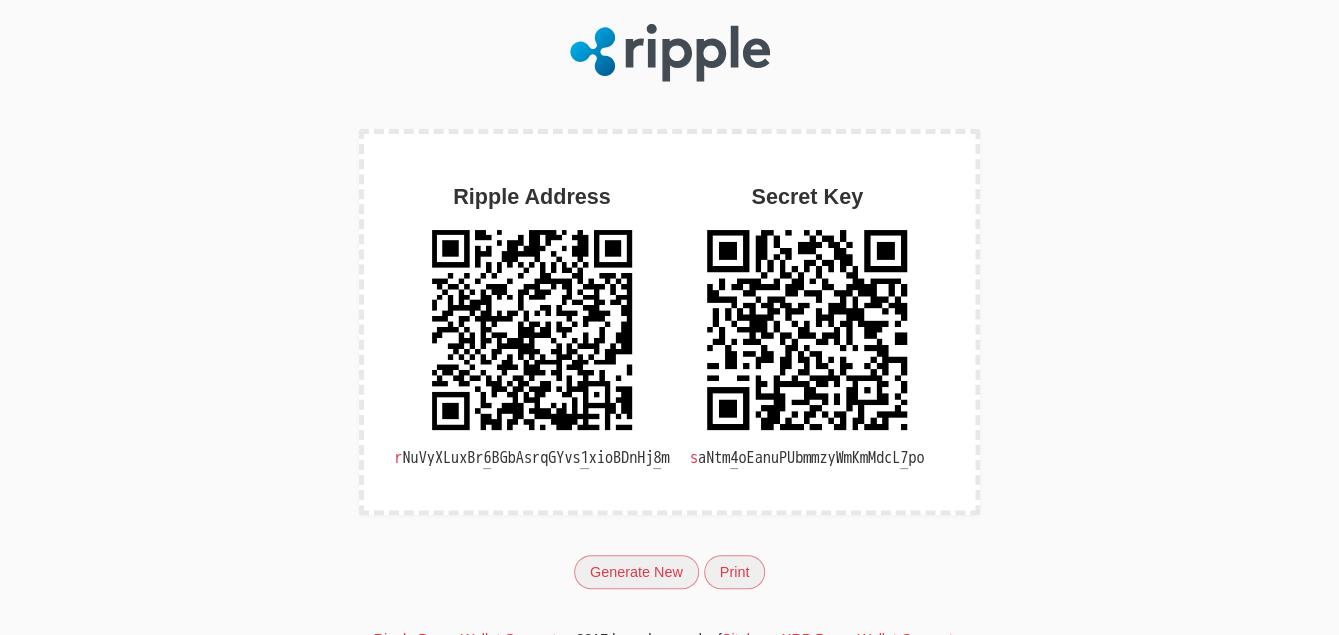 scroll, scrollTop: 30, scrollLeft: 0, axis: vertical 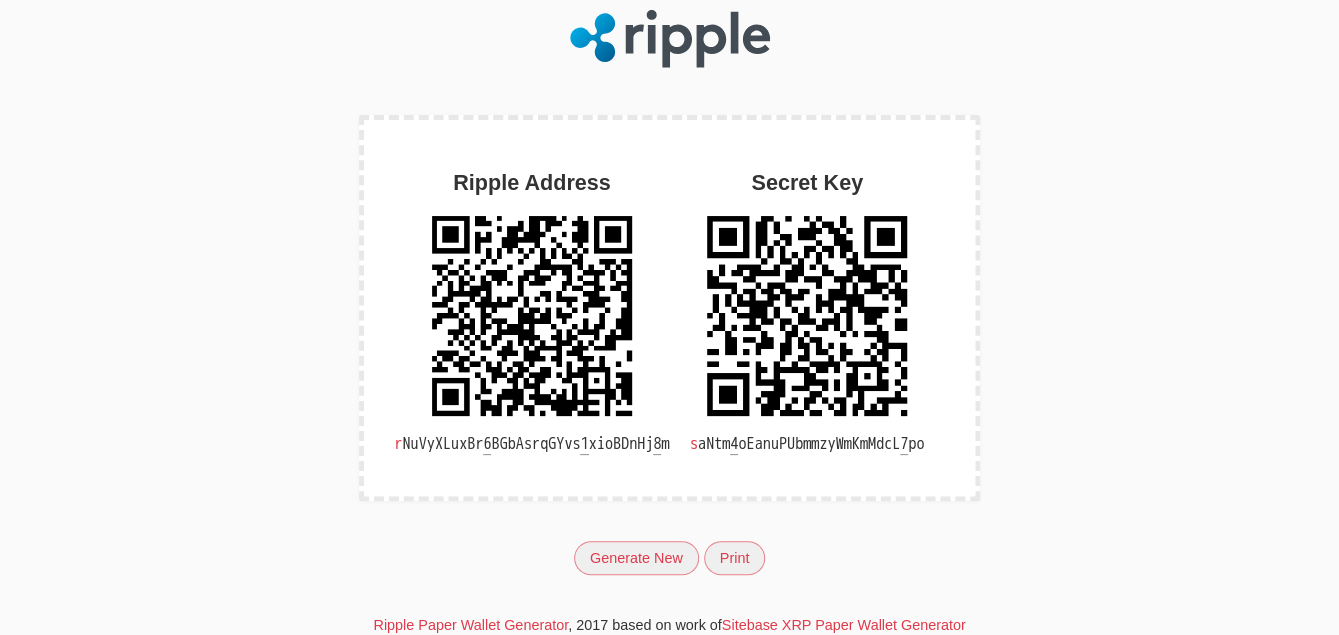 click on "Generate New" at bounding box center [636, 558] 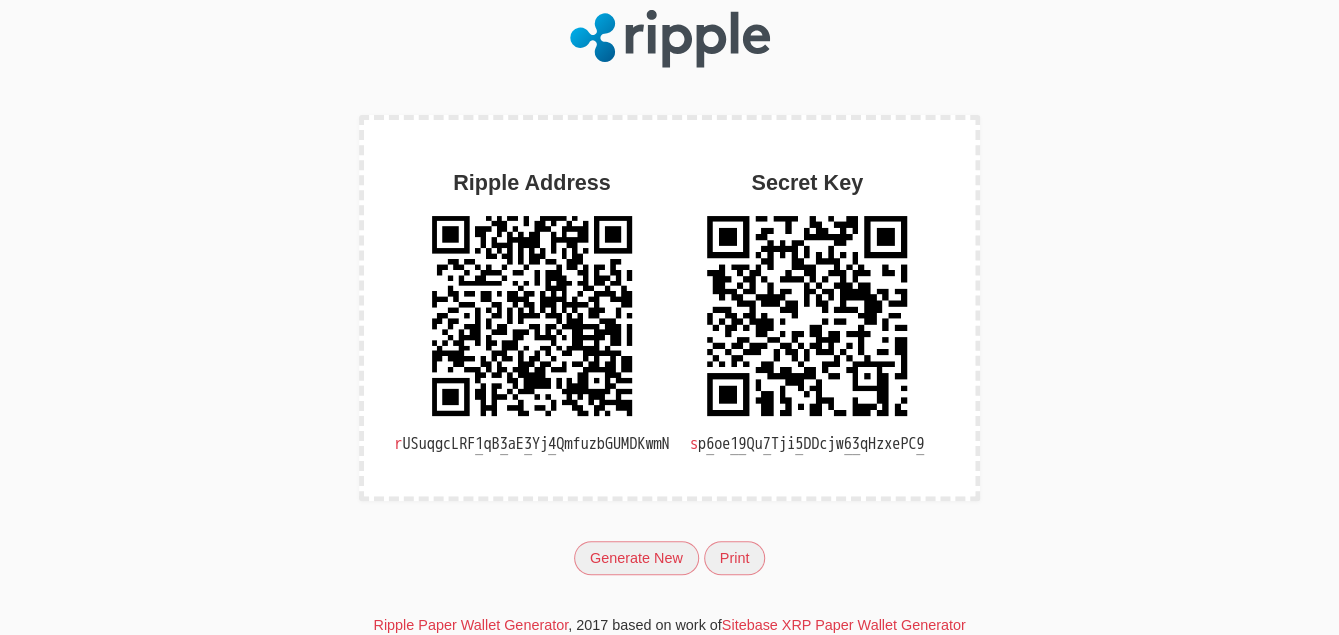 click on "Generate New" at bounding box center (636, 558) 